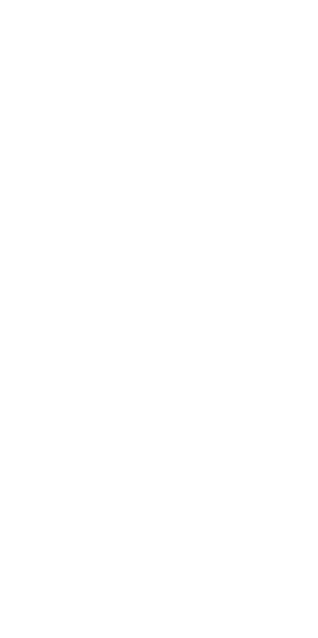 scroll, scrollTop: 0, scrollLeft: 0, axis: both 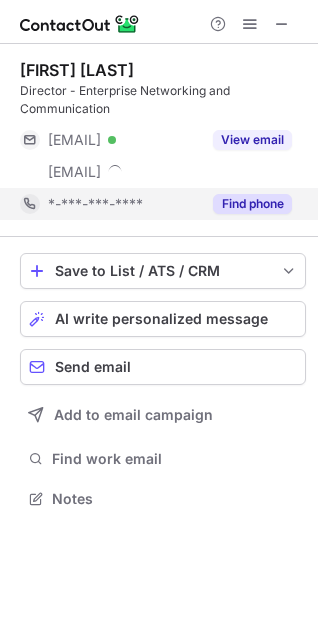 click on "Find phone" at bounding box center [252, 204] 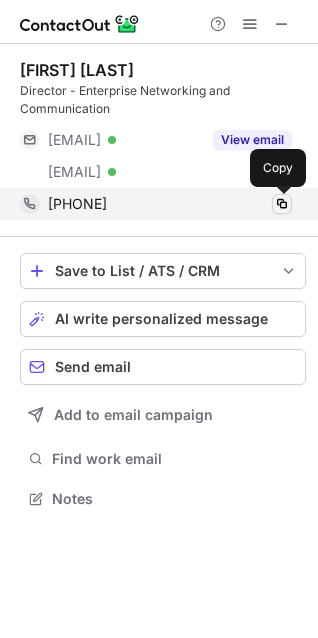 click at bounding box center [282, 204] 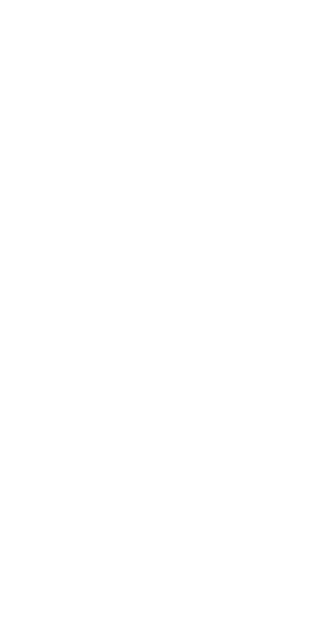 scroll, scrollTop: 0, scrollLeft: 0, axis: both 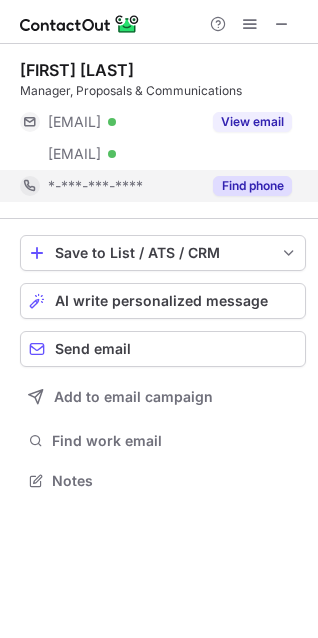 click on "Find phone" at bounding box center (252, 186) 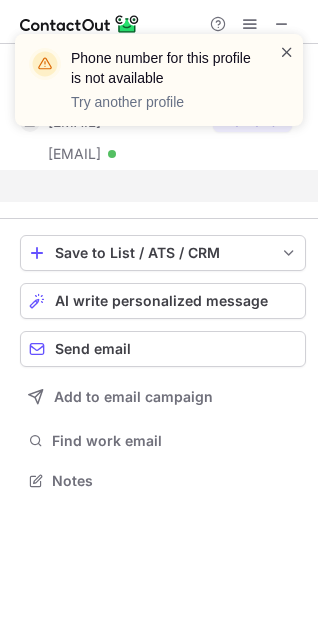scroll, scrollTop: 435, scrollLeft: 318, axis: both 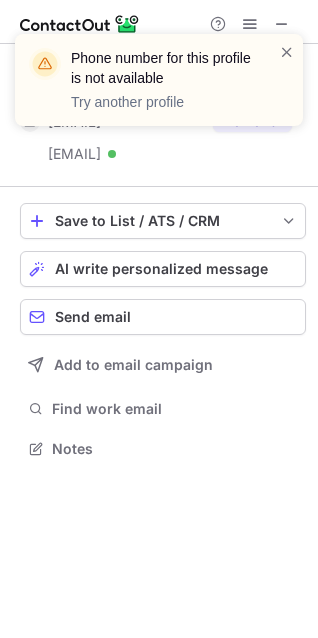 click on "Phone number for this profile is not available Try another profile" at bounding box center (159, 88) 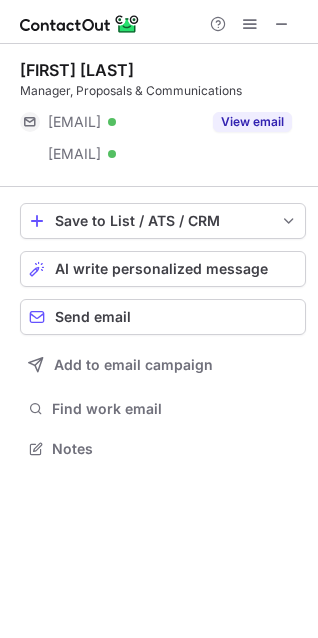 click on "Phone number for this profile is not available Try another profile" at bounding box center [159, 88] 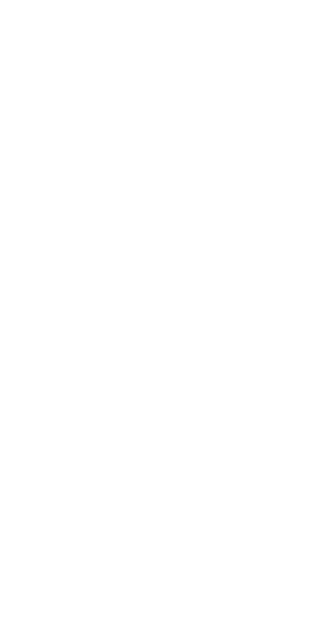 scroll, scrollTop: 0, scrollLeft: 0, axis: both 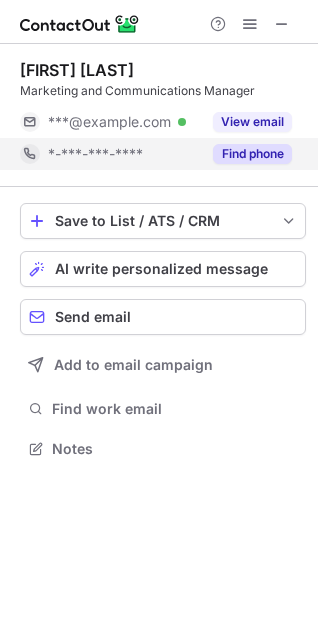 click on "Find phone" at bounding box center (252, 154) 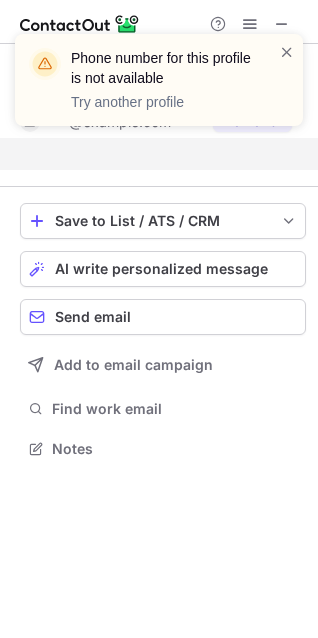 scroll, scrollTop: 403, scrollLeft: 318, axis: both 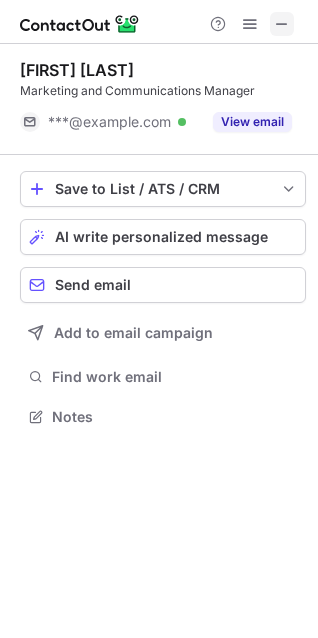 click at bounding box center (282, 24) 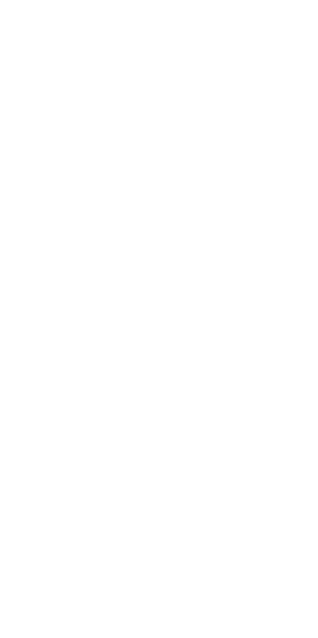 scroll, scrollTop: 0, scrollLeft: 0, axis: both 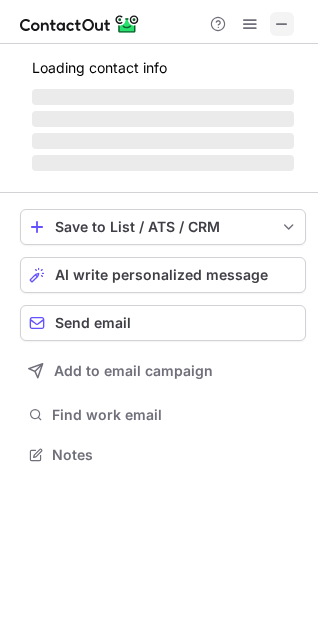 click at bounding box center [282, 24] 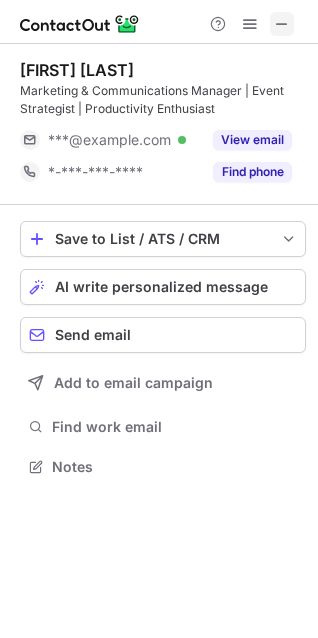 scroll, scrollTop: 10, scrollLeft: 10, axis: both 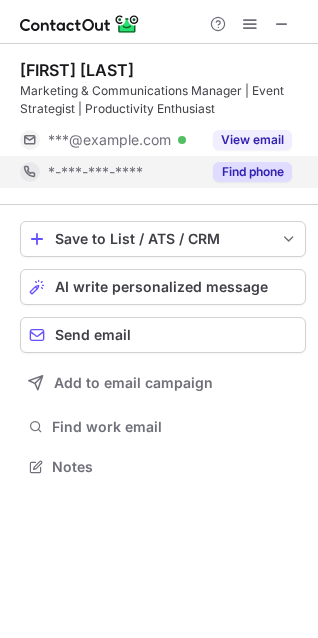 click on "Find phone" at bounding box center [252, 172] 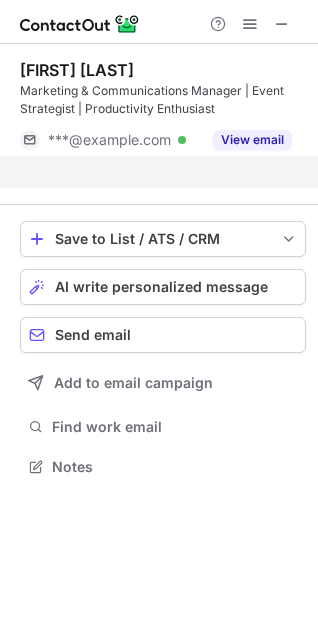 scroll, scrollTop: 421, scrollLeft: 318, axis: both 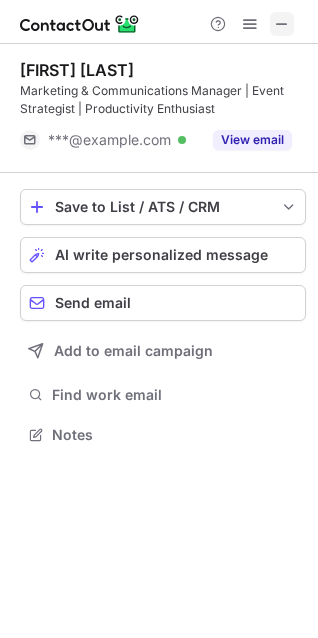 click at bounding box center [282, 24] 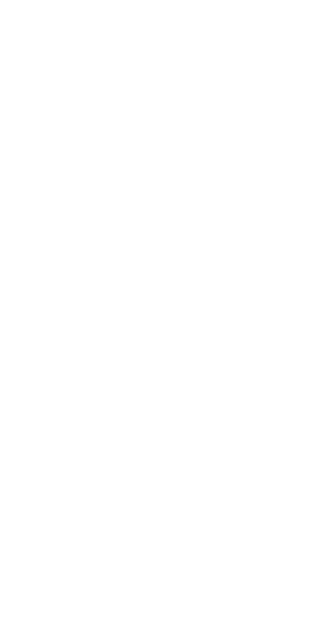 scroll, scrollTop: 0, scrollLeft: 0, axis: both 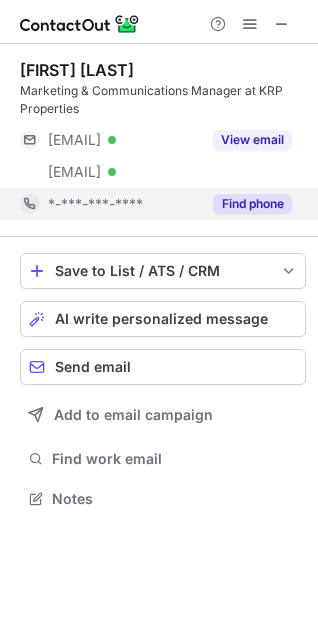 click on "Find phone" at bounding box center [252, 204] 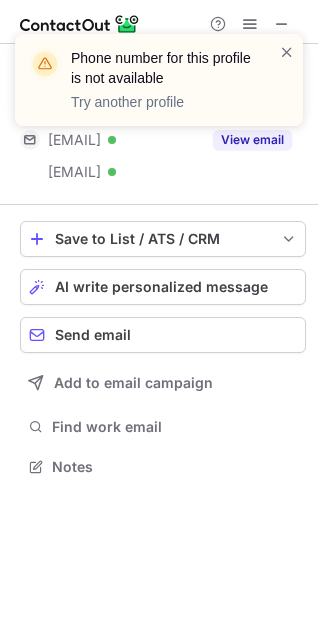 scroll, scrollTop: 453, scrollLeft: 318, axis: both 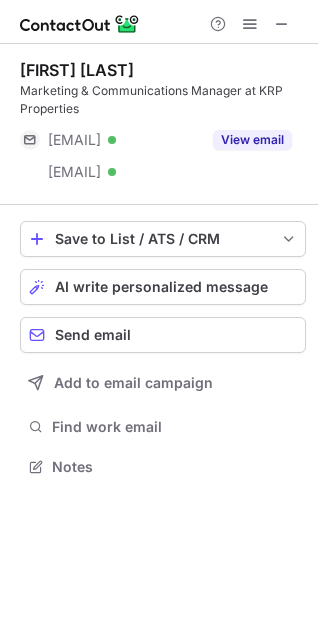 click on "Phone number for this profile is not available Try another profile" at bounding box center (159, 88) 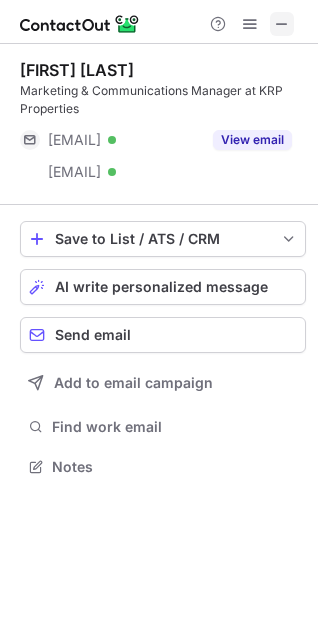 click at bounding box center (282, 24) 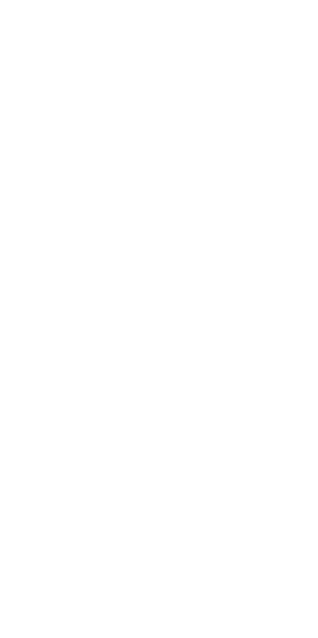 scroll, scrollTop: 0, scrollLeft: 0, axis: both 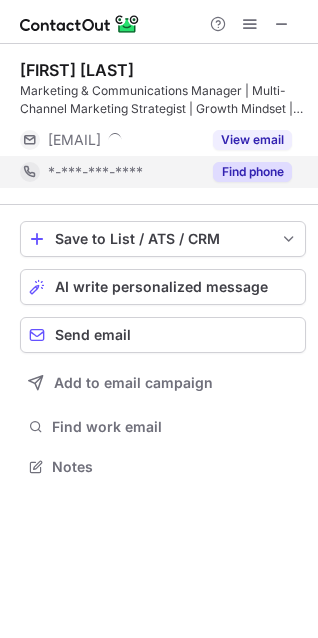 click on "Find phone" at bounding box center [252, 172] 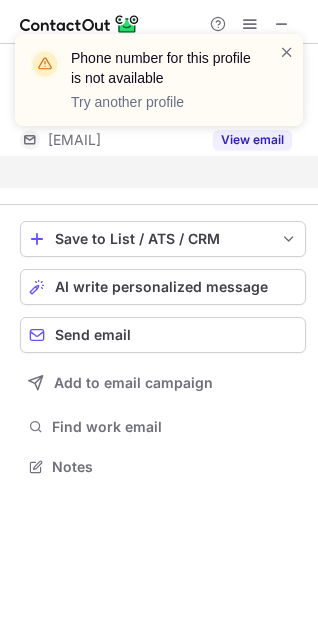 scroll, scrollTop: 421, scrollLeft: 318, axis: both 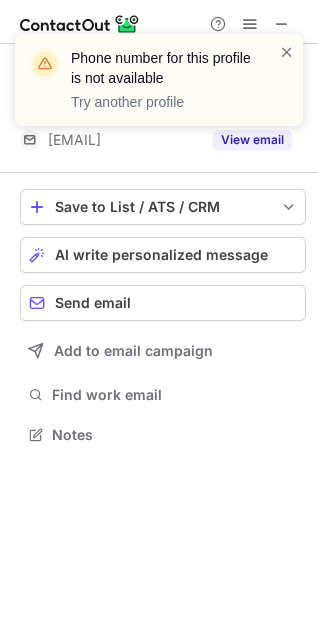click on "Phone number for this profile is not available Try another profile" at bounding box center [159, 88] 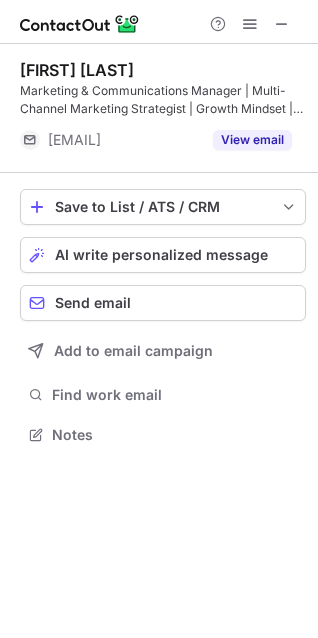 click at bounding box center (282, 24) 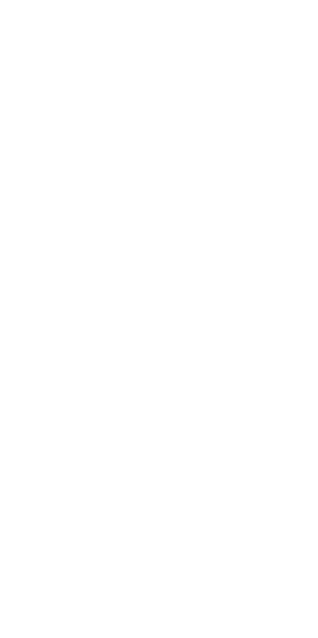 scroll, scrollTop: 0, scrollLeft: 0, axis: both 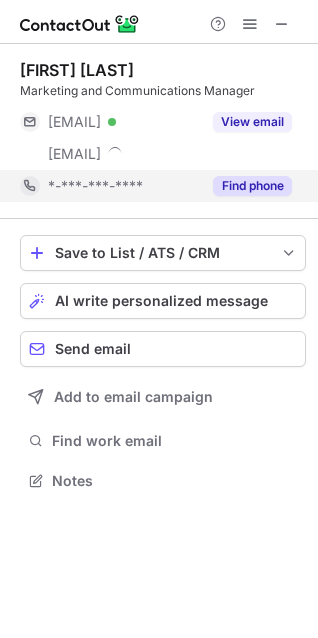 click on "Find phone" at bounding box center (252, 186) 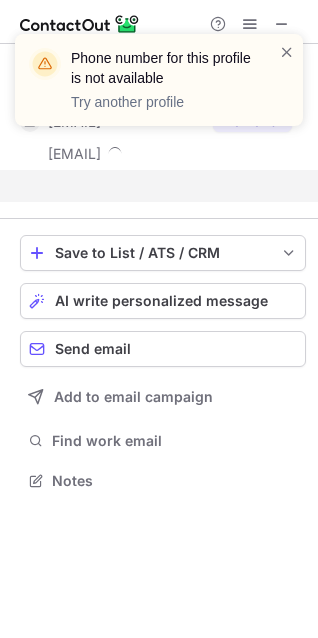 scroll, scrollTop: 435, scrollLeft: 318, axis: both 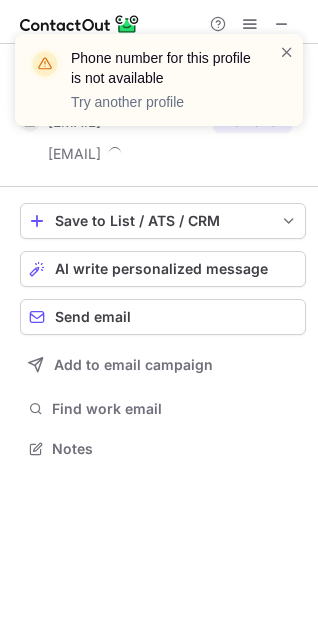 click on "Phone number for this profile is not available Try another profile" at bounding box center (159, 88) 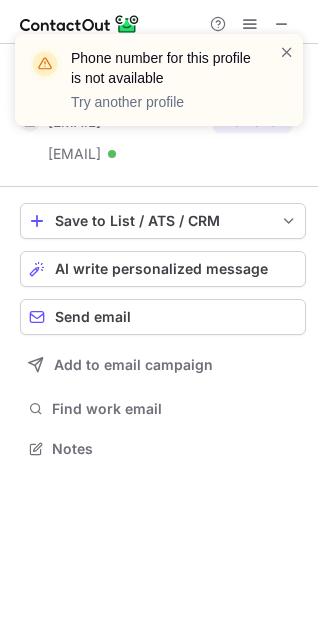 click on "Phone number for this profile is not available Try another profile" at bounding box center [159, 88] 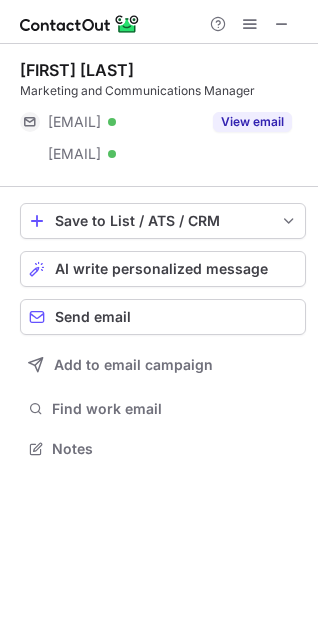click on "Phone number for this profile is not available Try another profile" at bounding box center (159, 88) 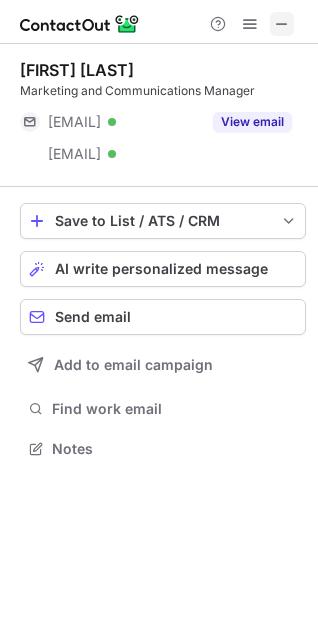 click at bounding box center (282, 24) 